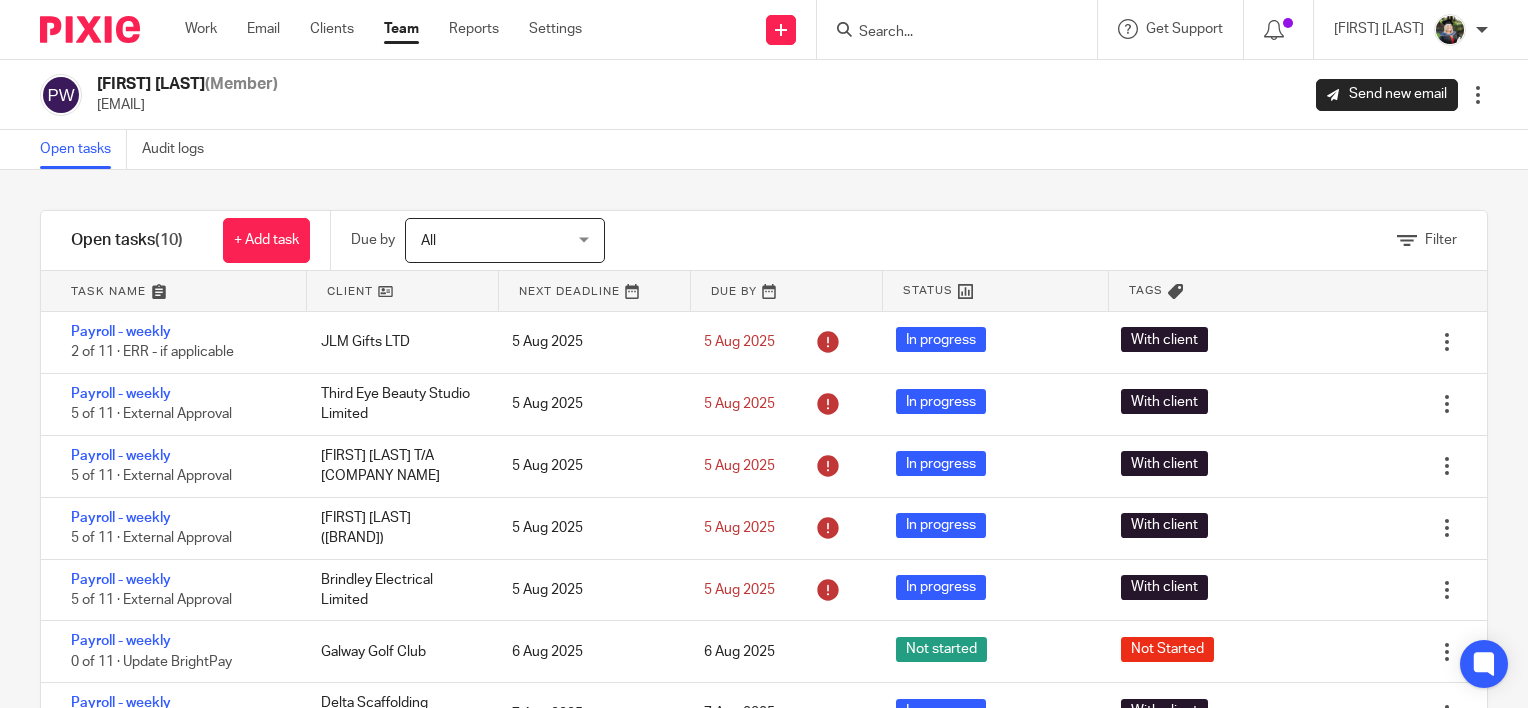 scroll, scrollTop: 0, scrollLeft: 0, axis: both 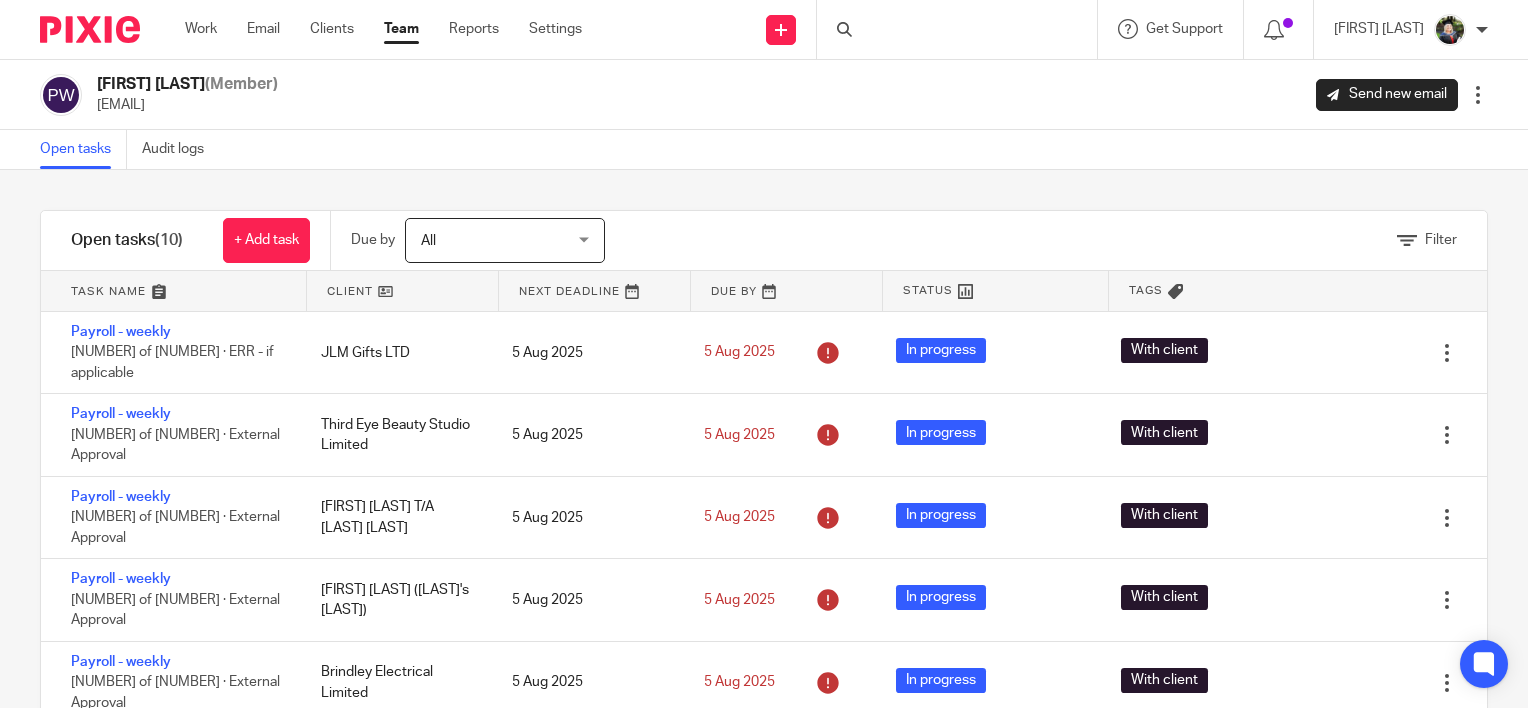 click at bounding box center (957, 29) 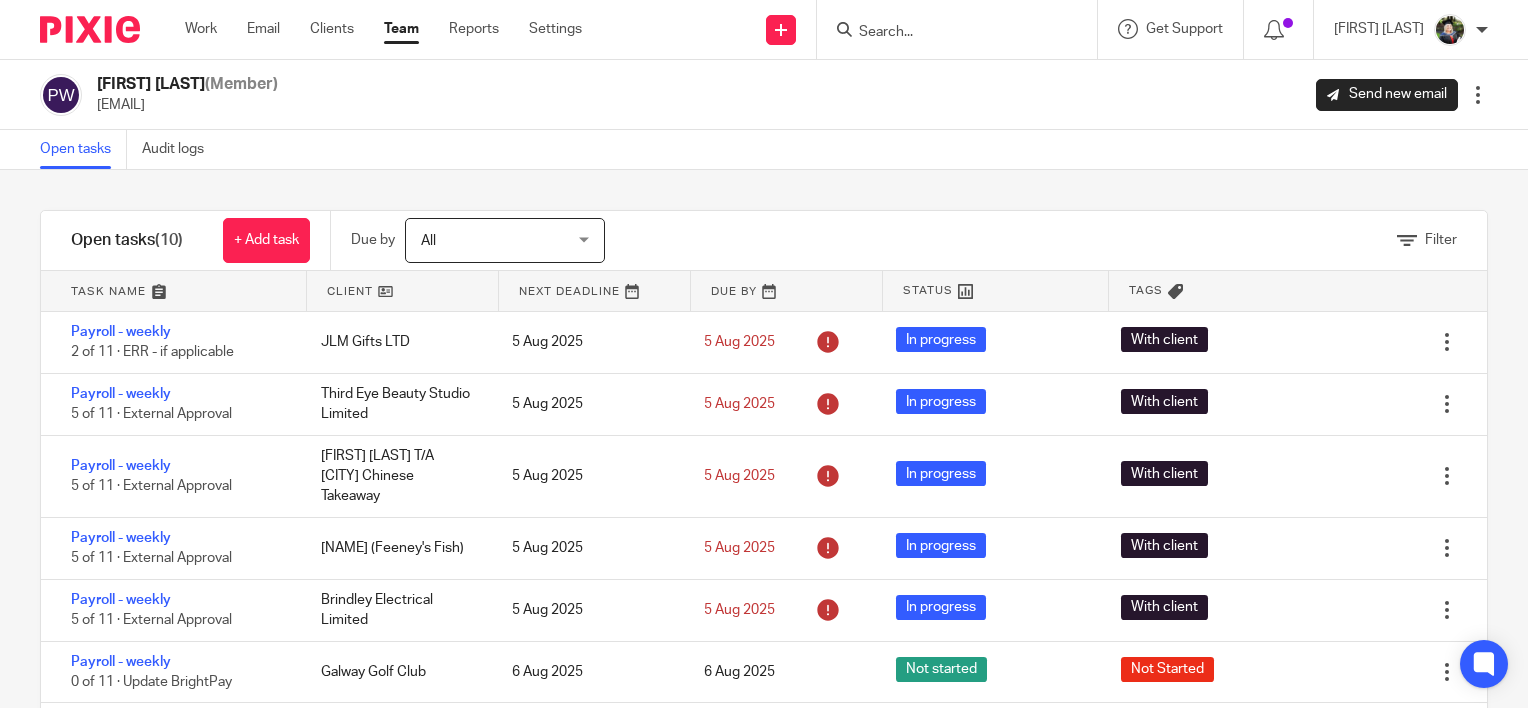 scroll, scrollTop: 0, scrollLeft: 0, axis: both 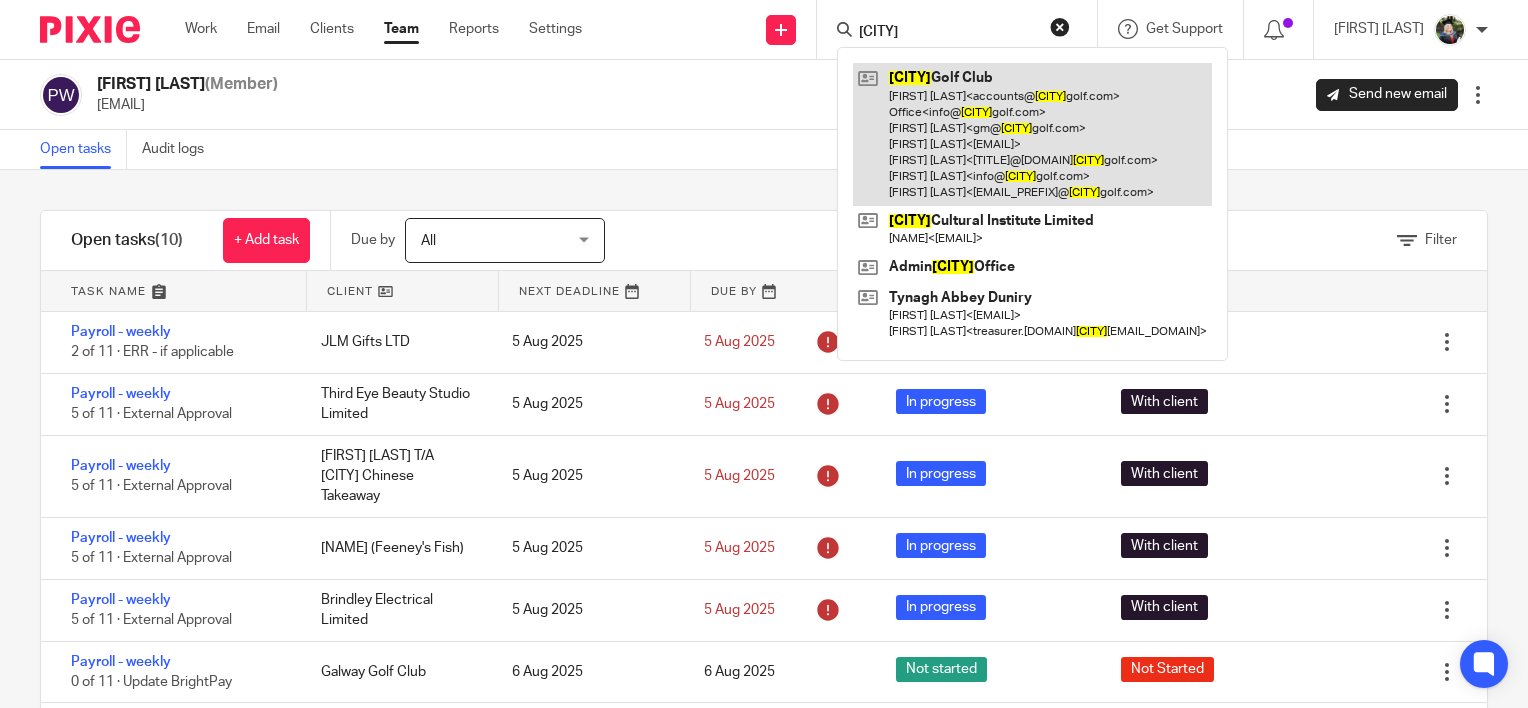 type on "[CITY]" 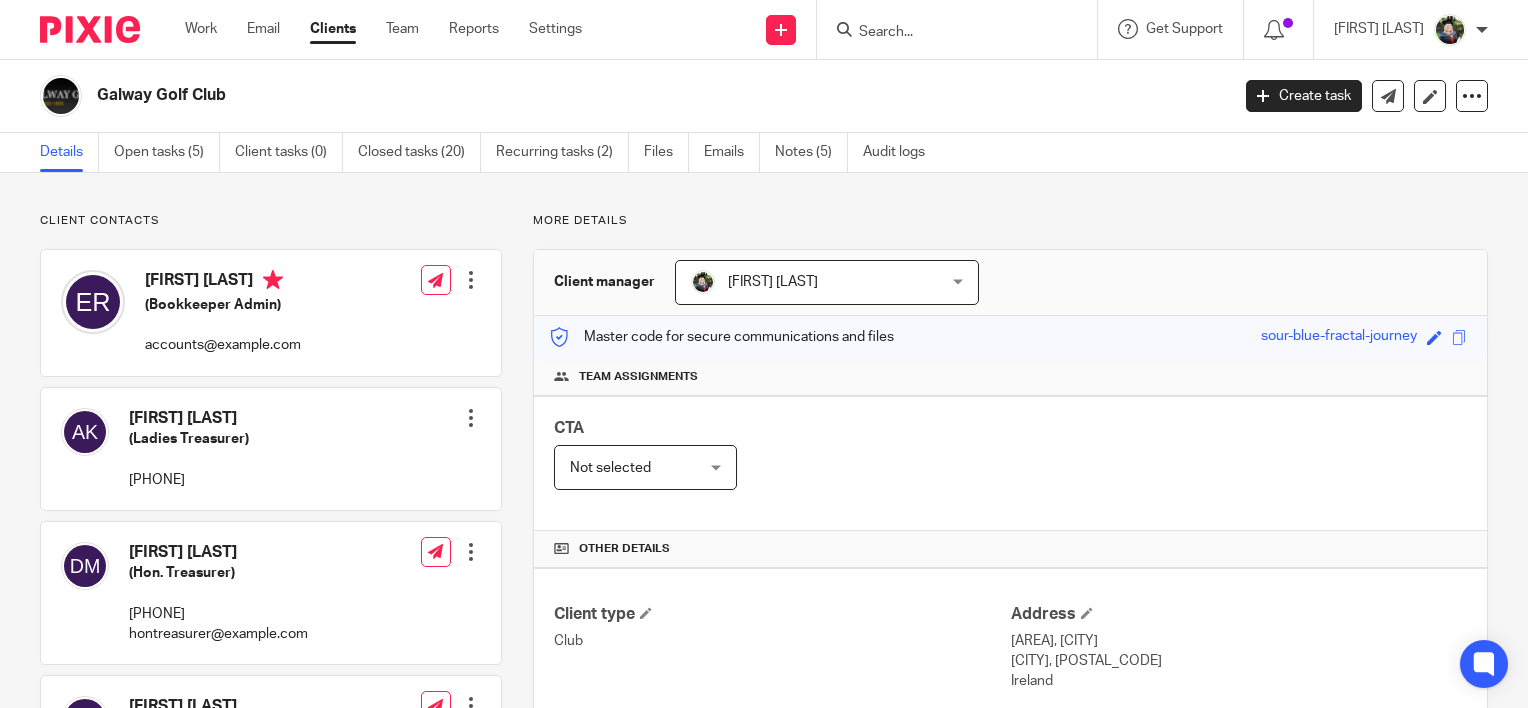 scroll, scrollTop: 0, scrollLeft: 0, axis: both 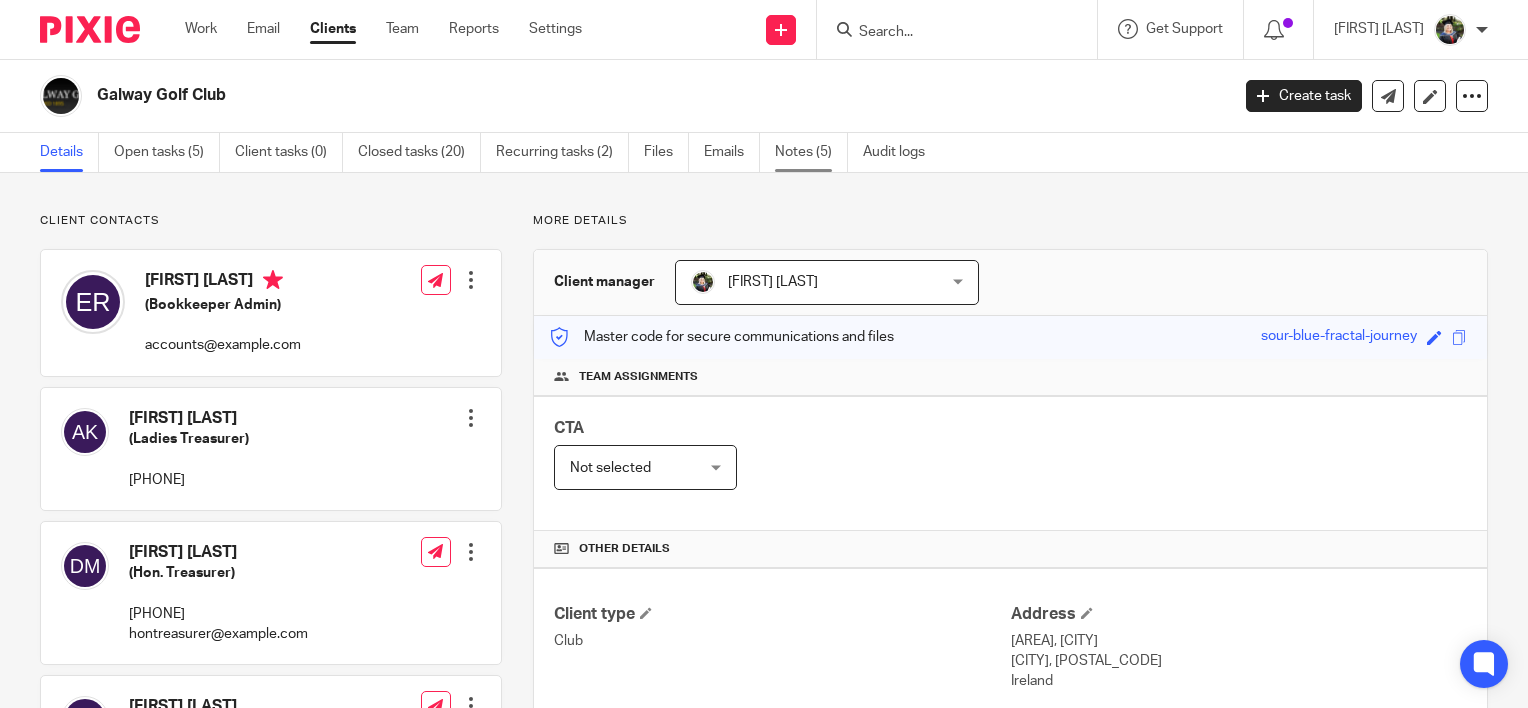 click on "Notes (5)" at bounding box center (811, 152) 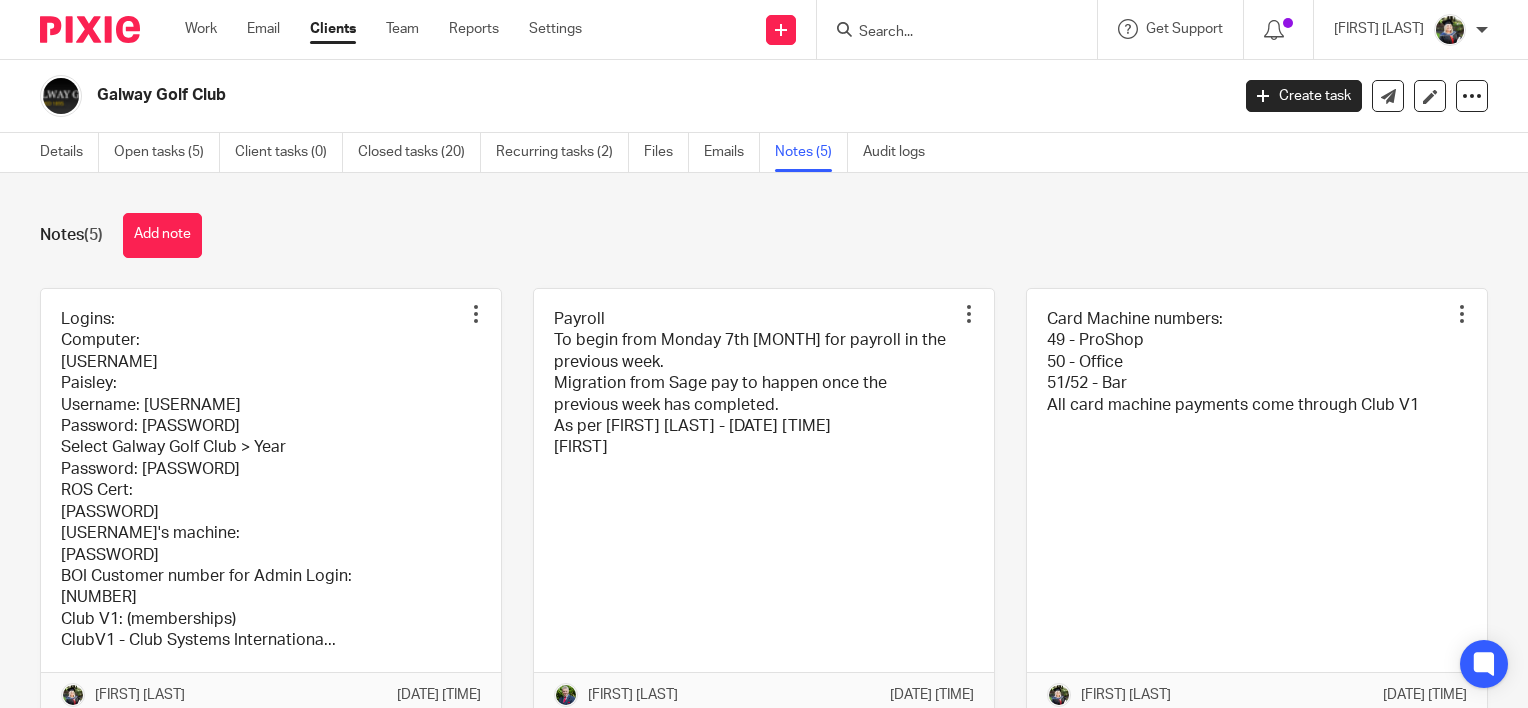 scroll, scrollTop: 0, scrollLeft: 0, axis: both 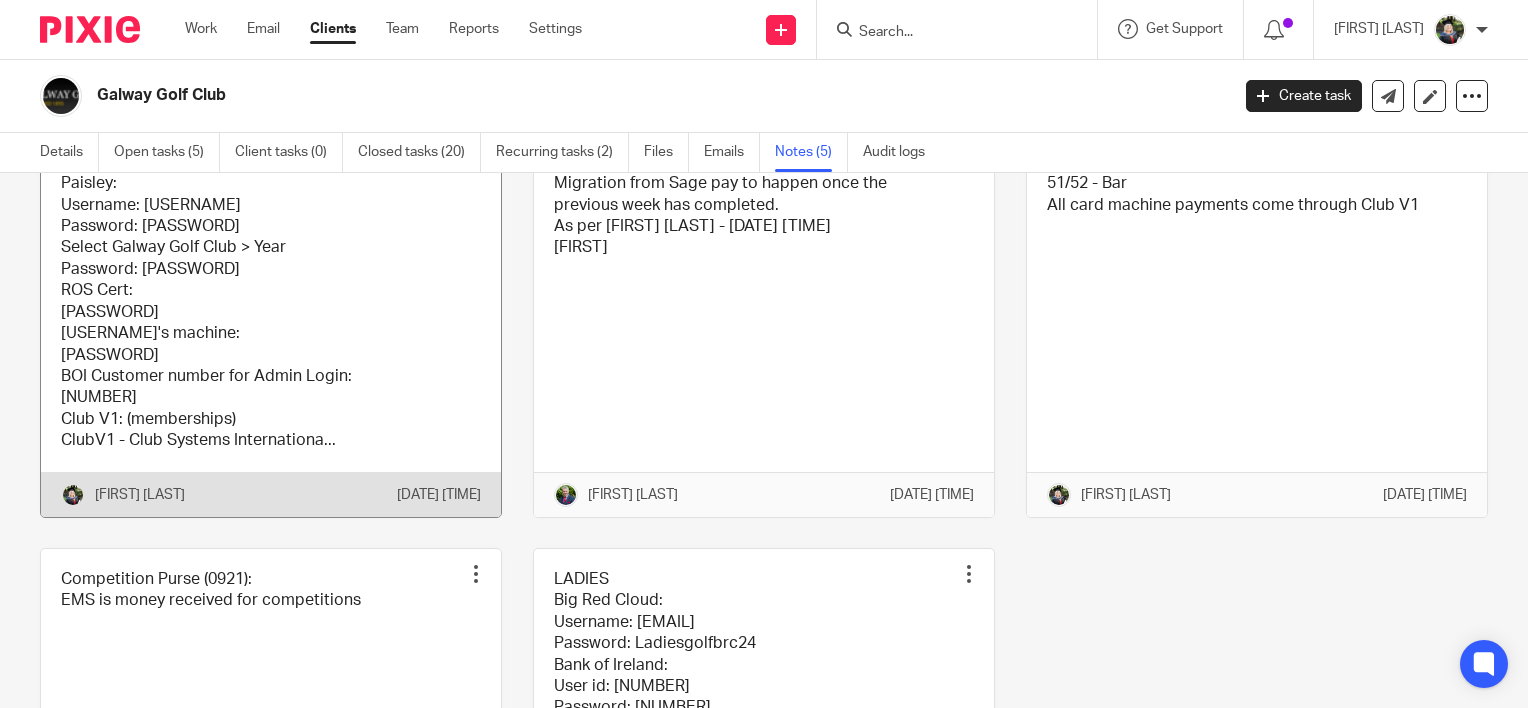 click at bounding box center (271, 303) 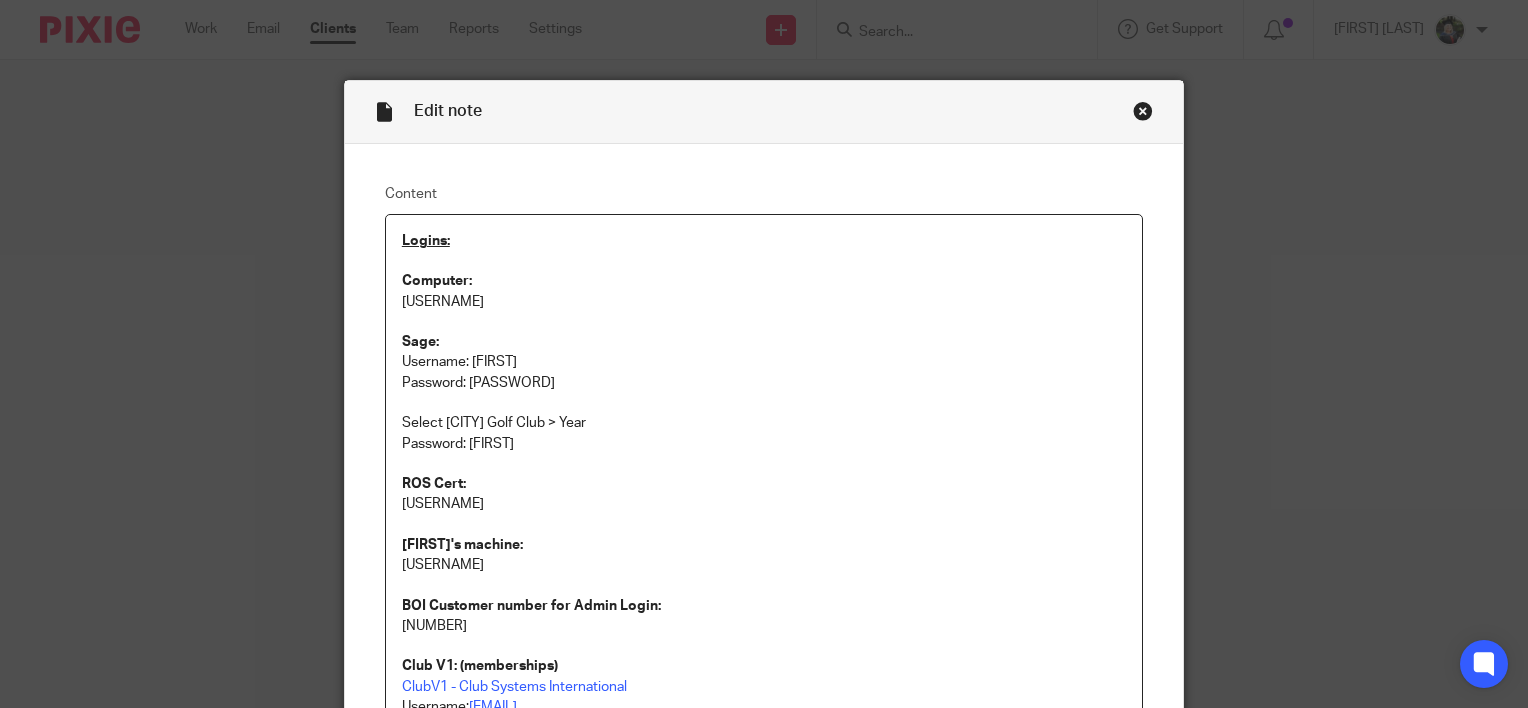 scroll, scrollTop: 0, scrollLeft: 0, axis: both 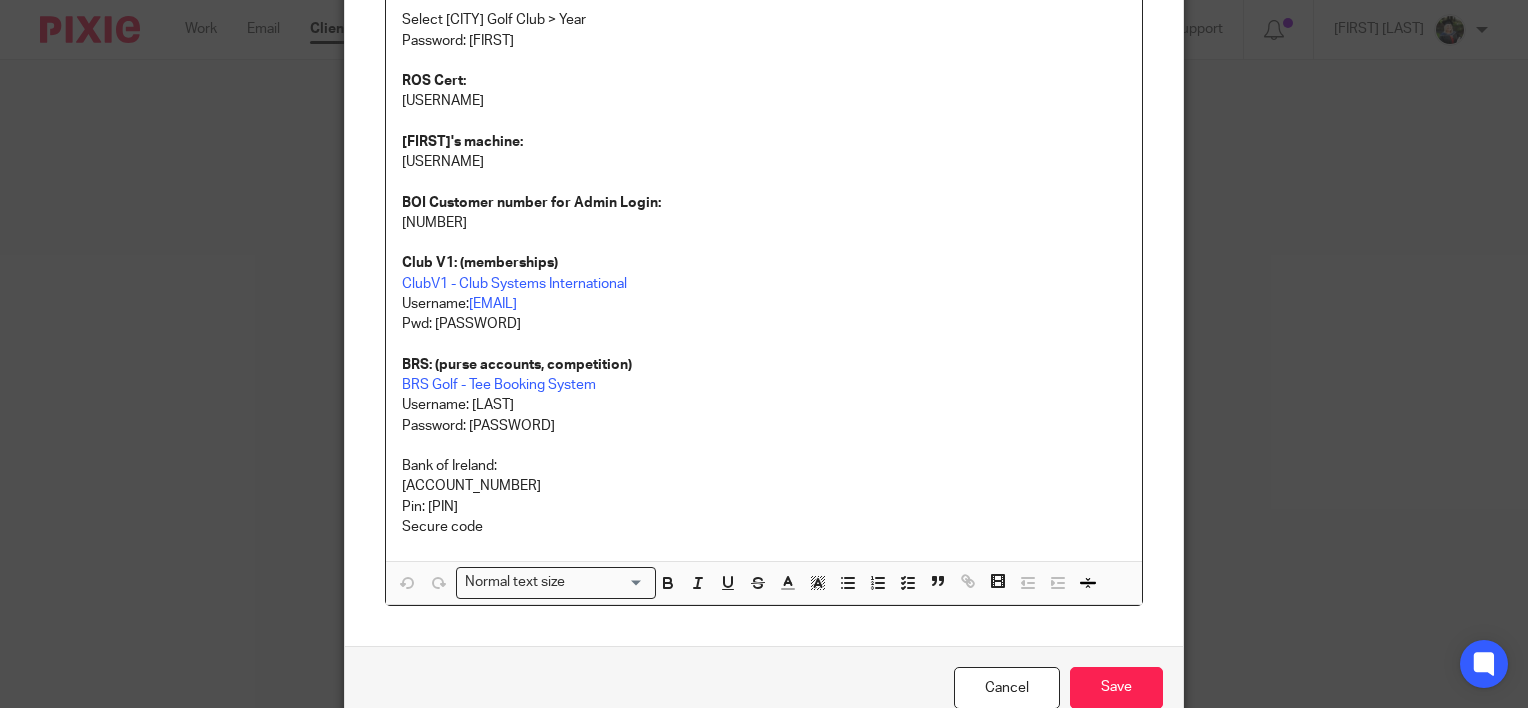 click on "[ACCOUNT_NUMBER]" at bounding box center [764, 486] 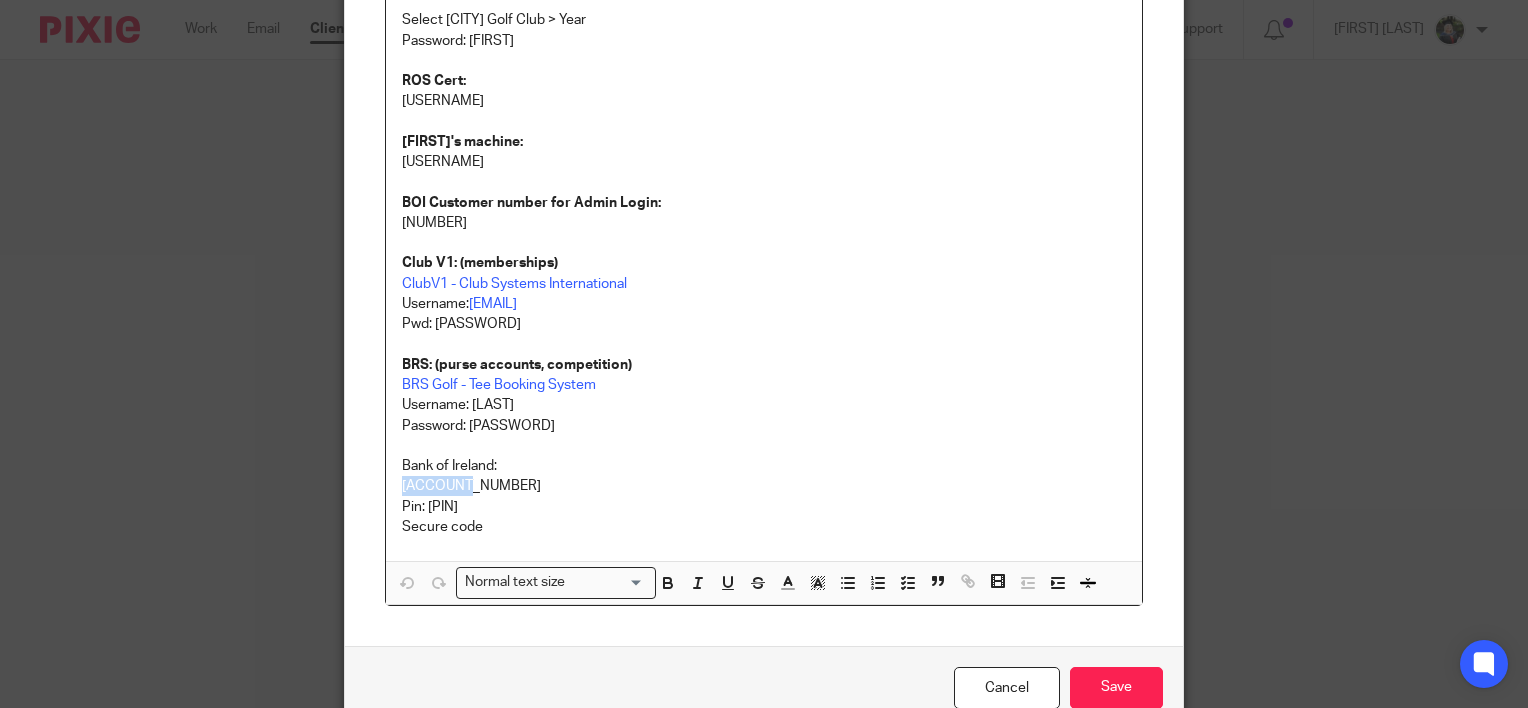 click on "[ACCOUNT_NUMBER]" at bounding box center [764, 486] 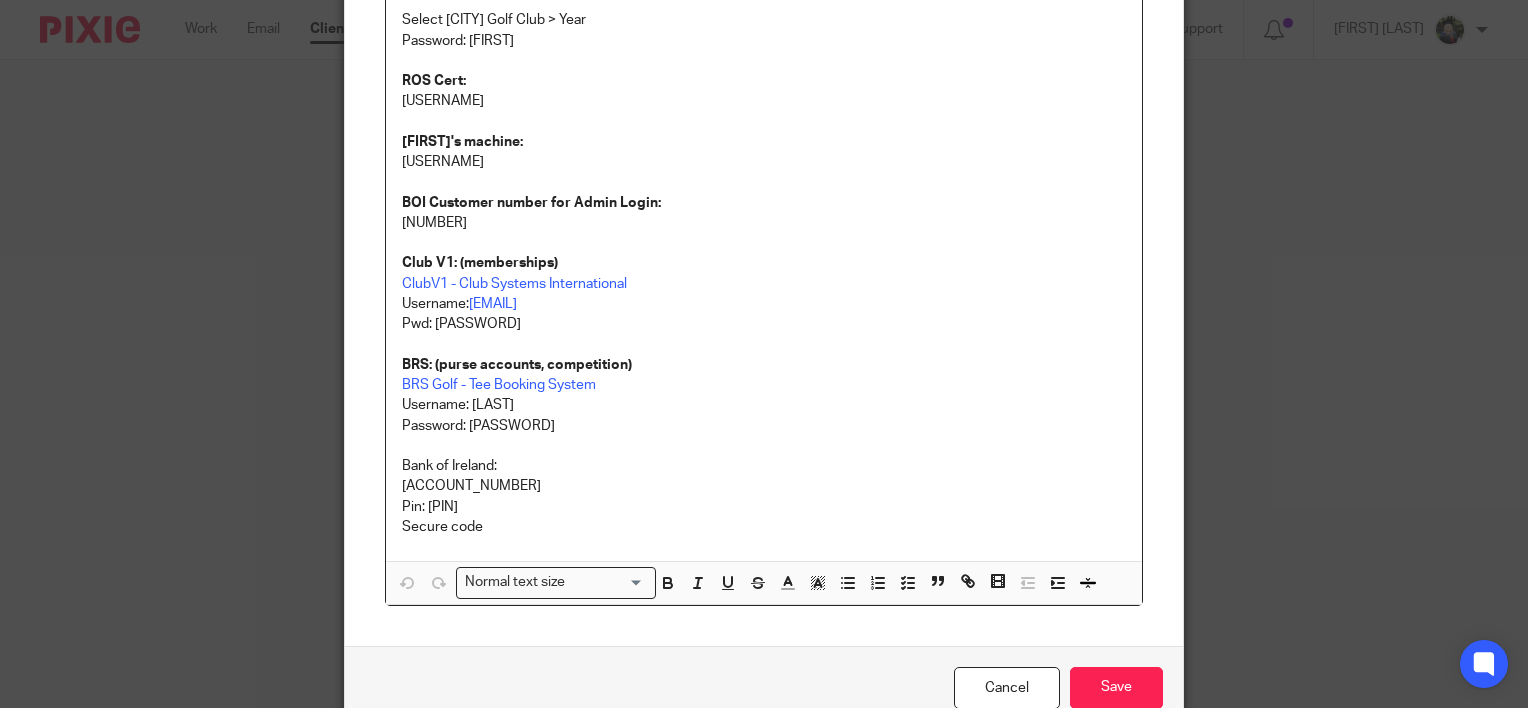 click on "Bank of Ireland:" at bounding box center [764, 466] 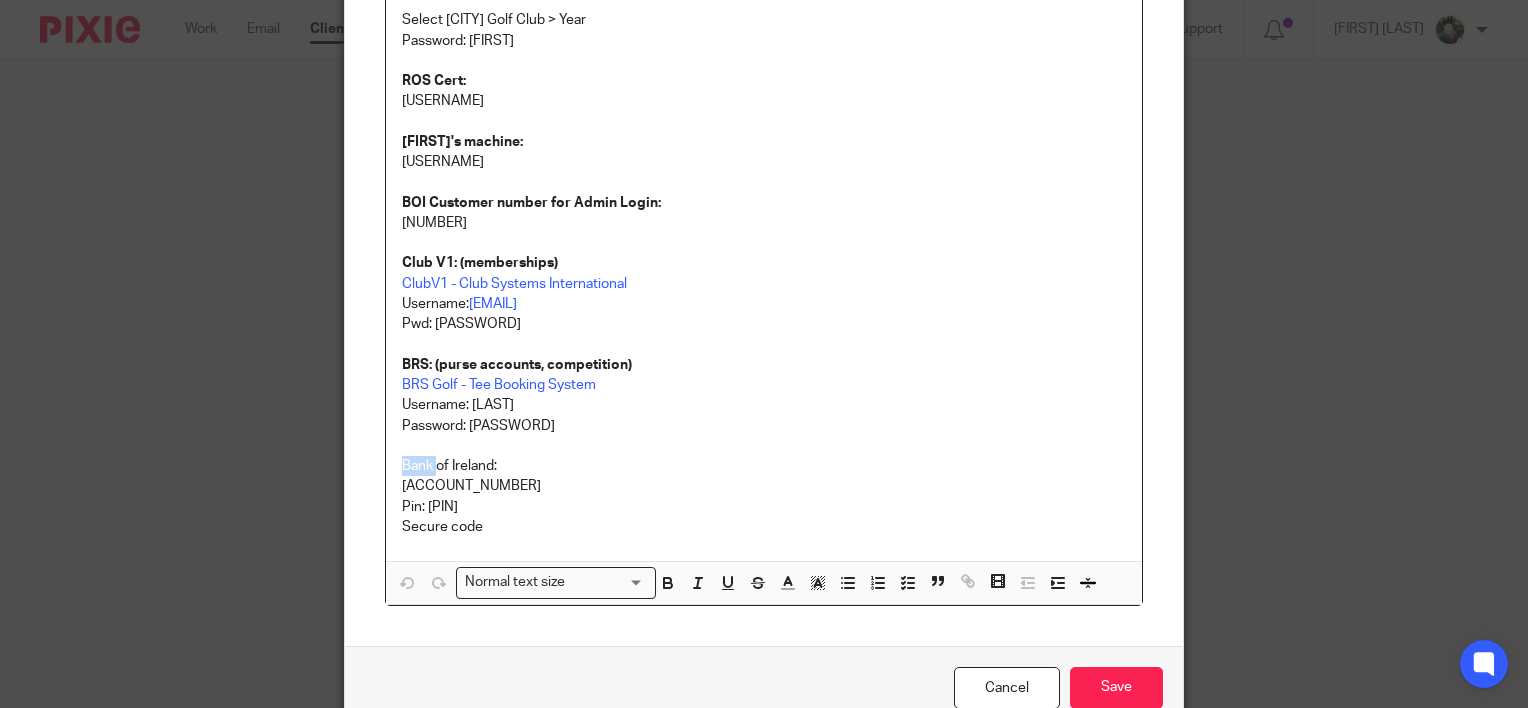 click on "Bank of Ireland:" at bounding box center [764, 466] 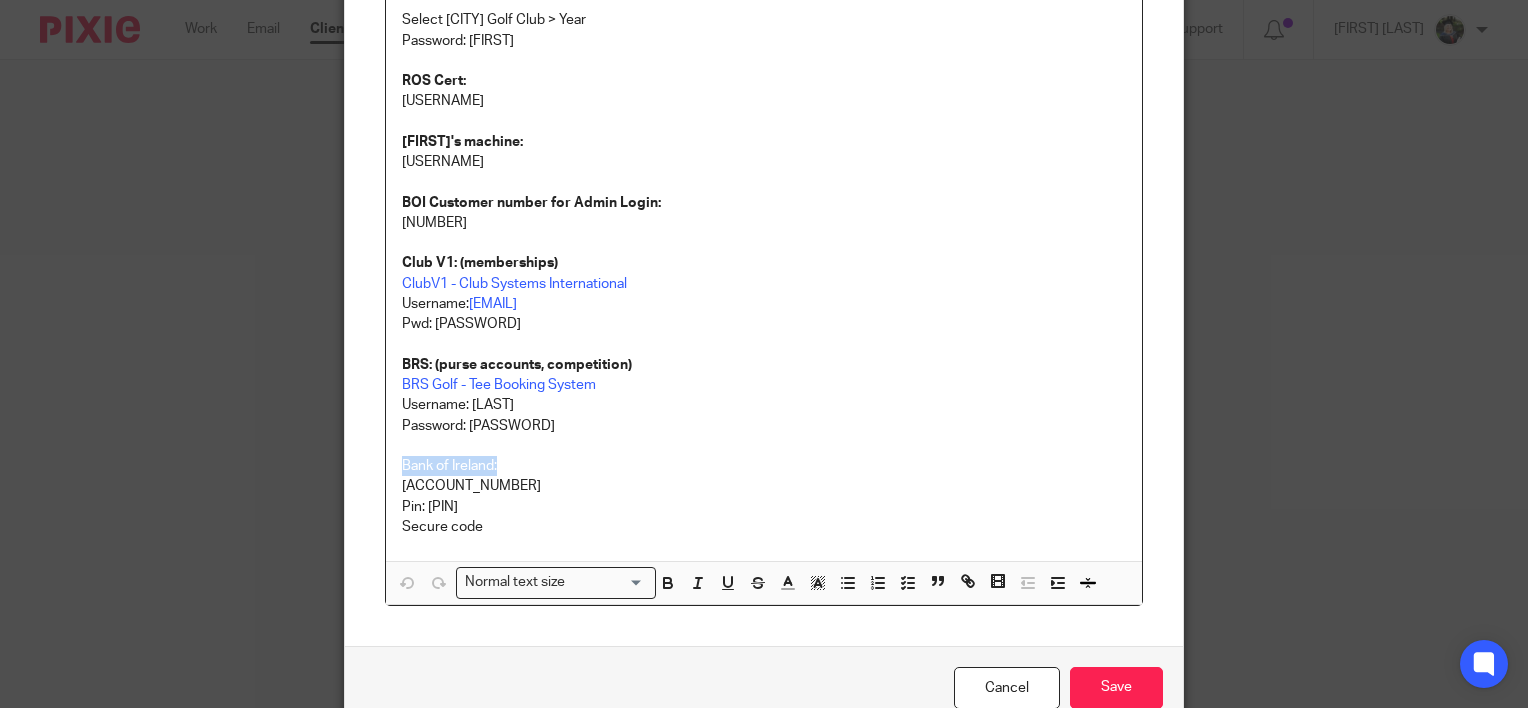 click on "Bank of Ireland:" at bounding box center (764, 466) 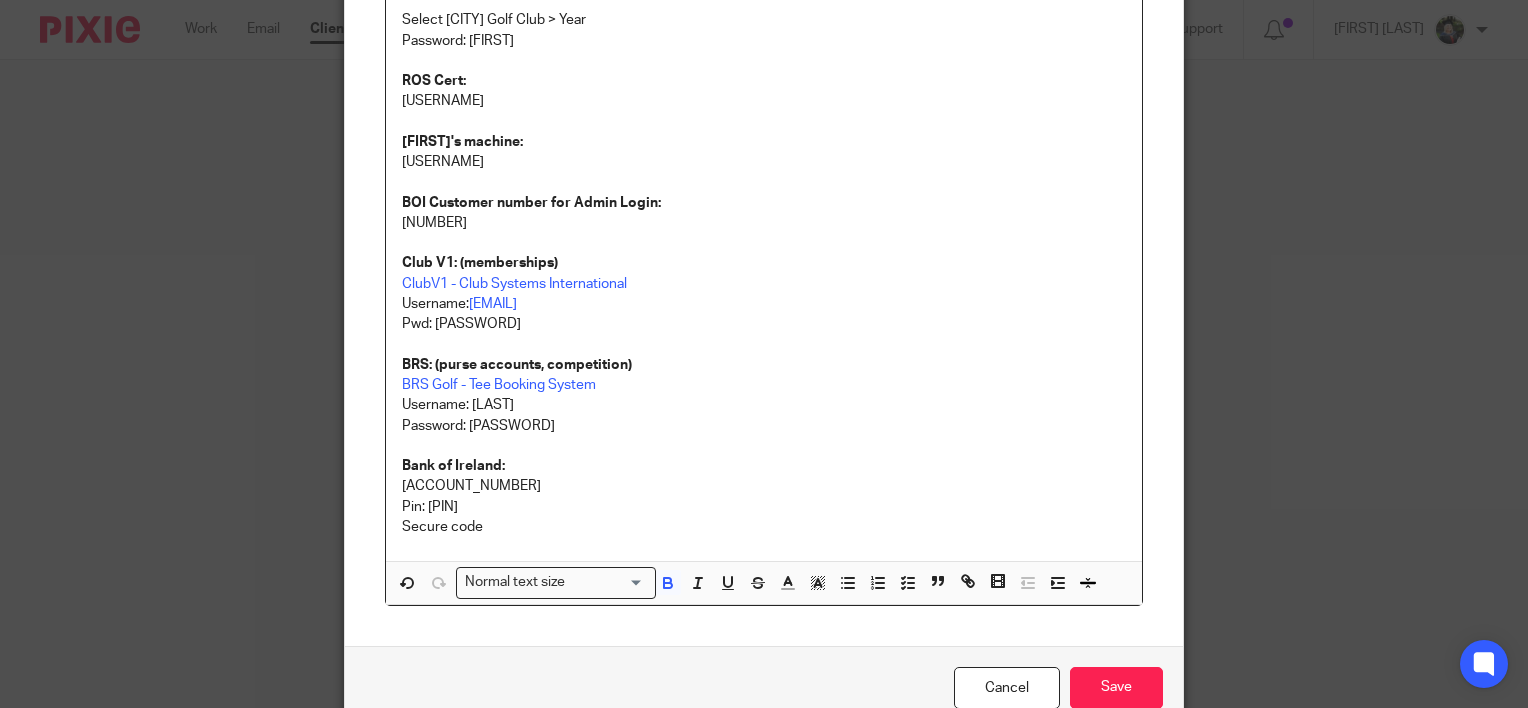 click on "[ACCOUNT_NUMBER]" at bounding box center (764, 486) 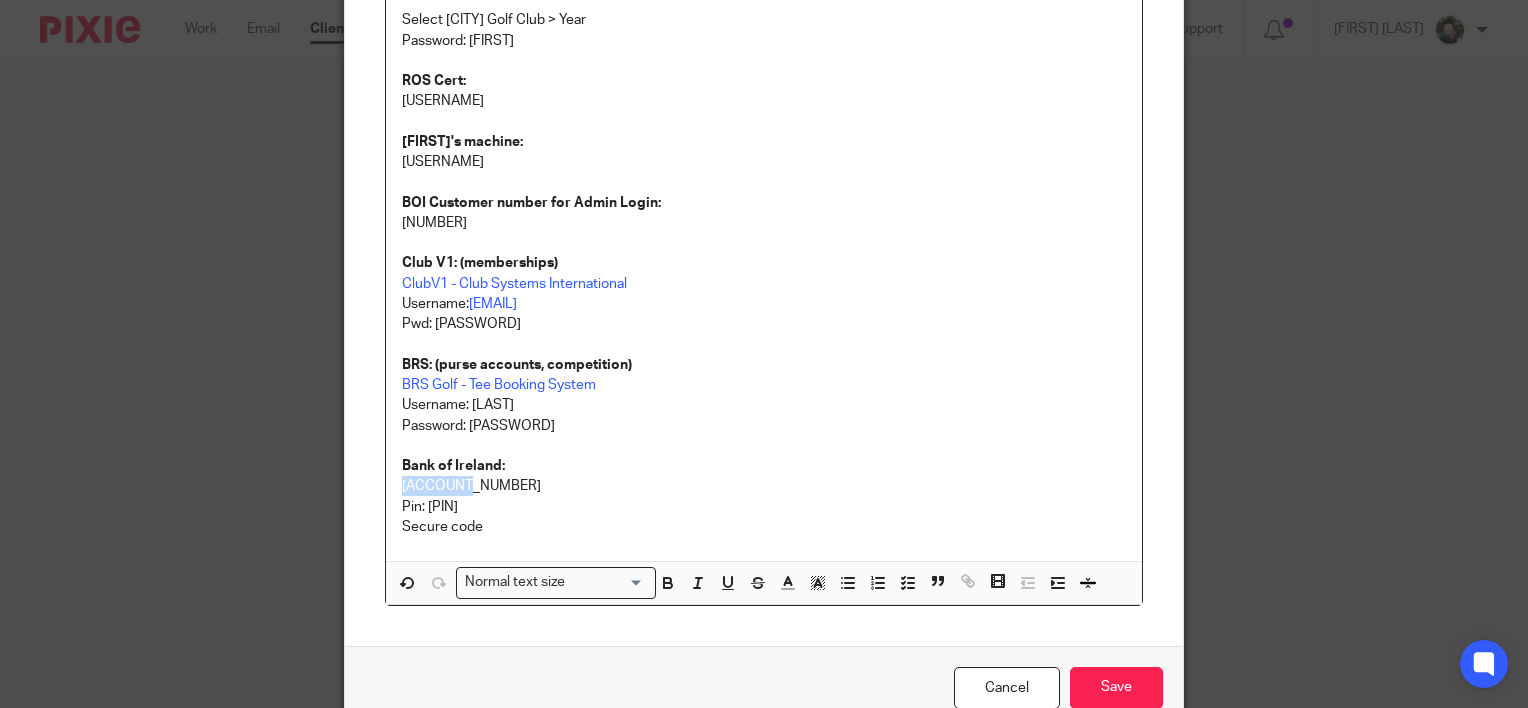click on "[ACCOUNT_NUMBER]" at bounding box center [764, 486] 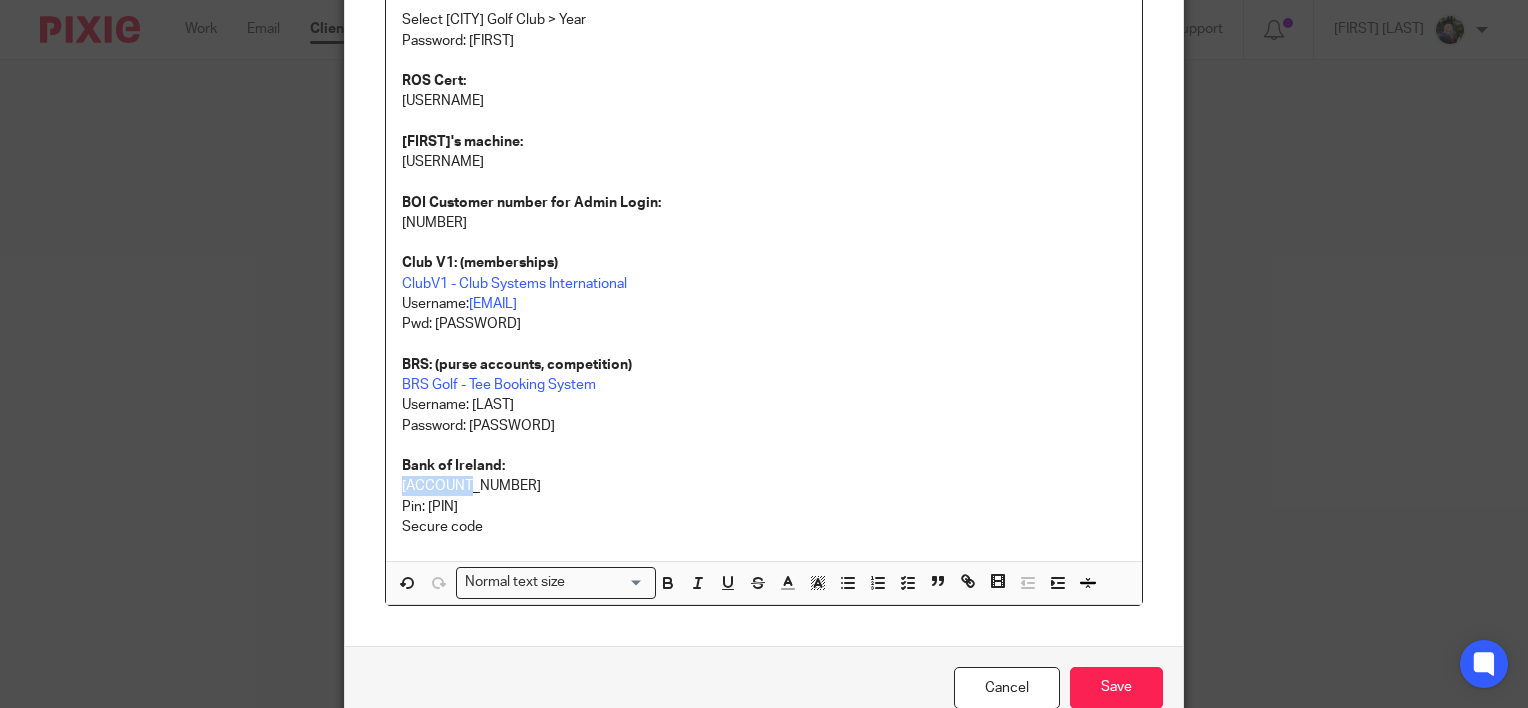 copy on "[ACCOUNT_NUMBER]" 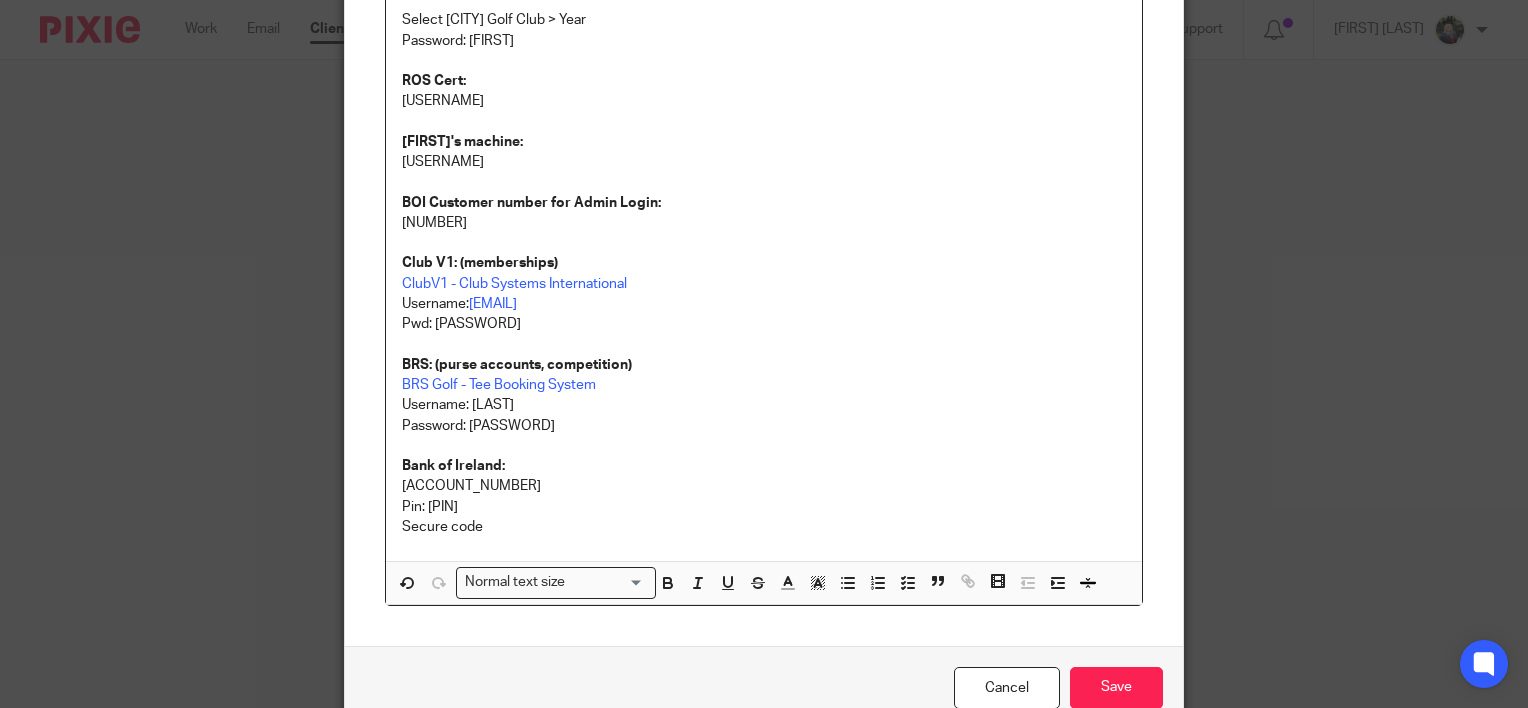 click on "Pin: [PIN]" at bounding box center (764, 507) 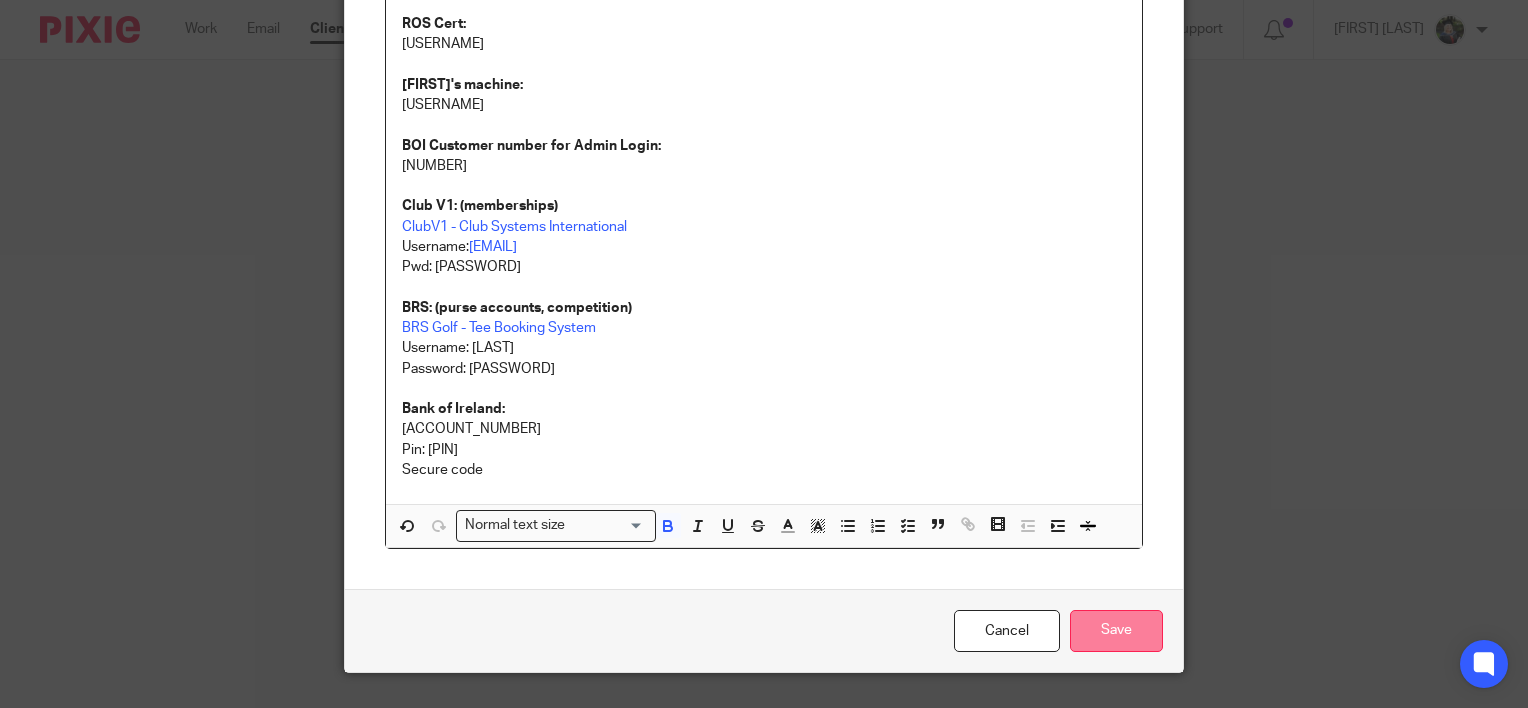 scroll, scrollTop: 503, scrollLeft: 0, axis: vertical 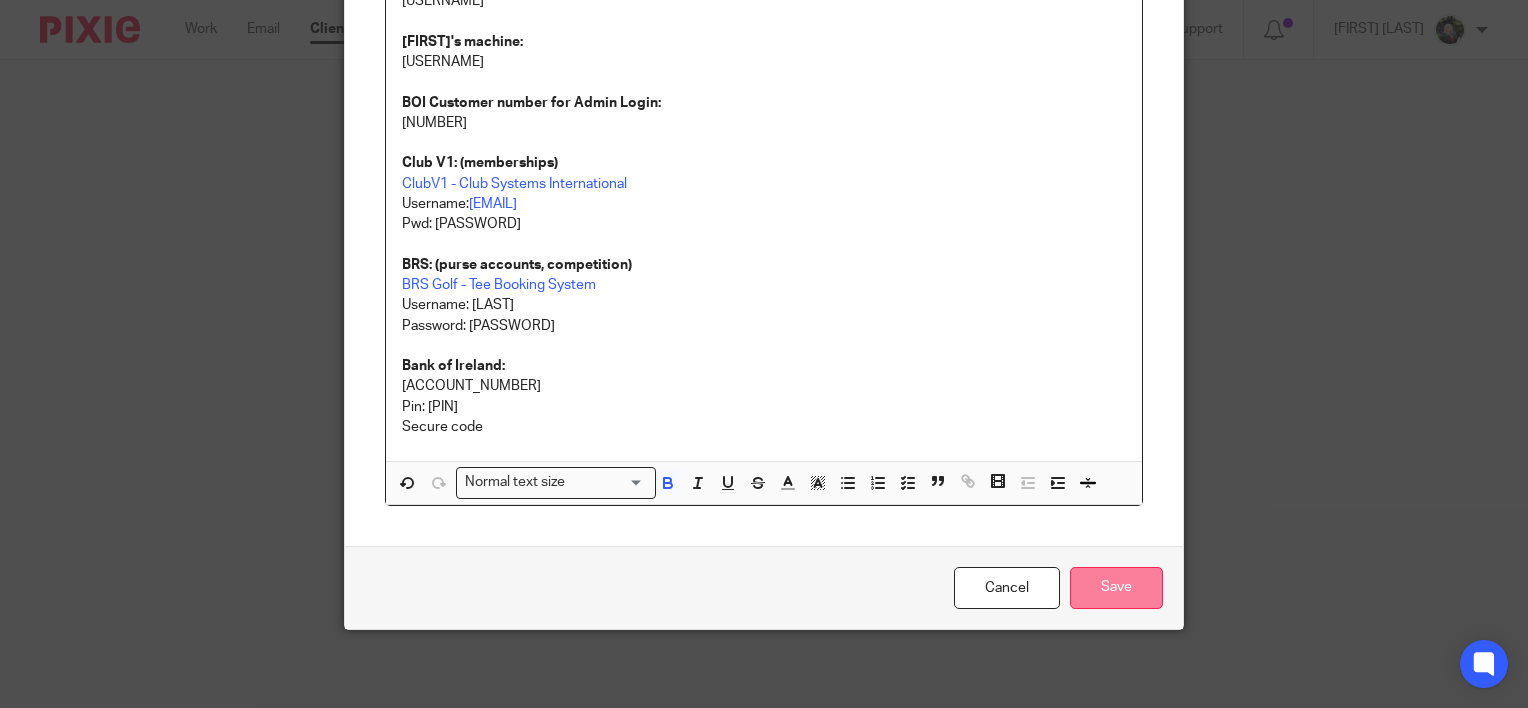 click on "Save" at bounding box center (1116, 588) 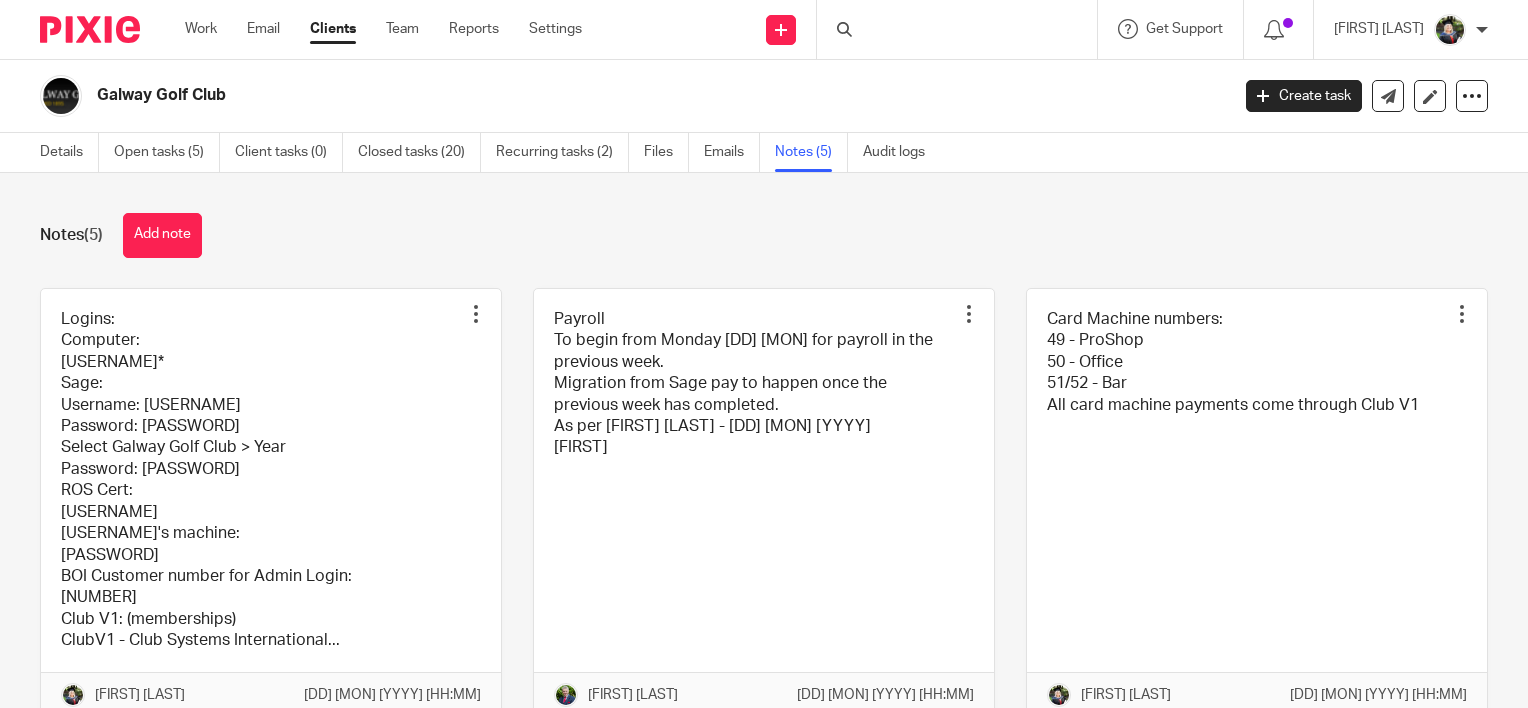 scroll, scrollTop: 0, scrollLeft: 0, axis: both 